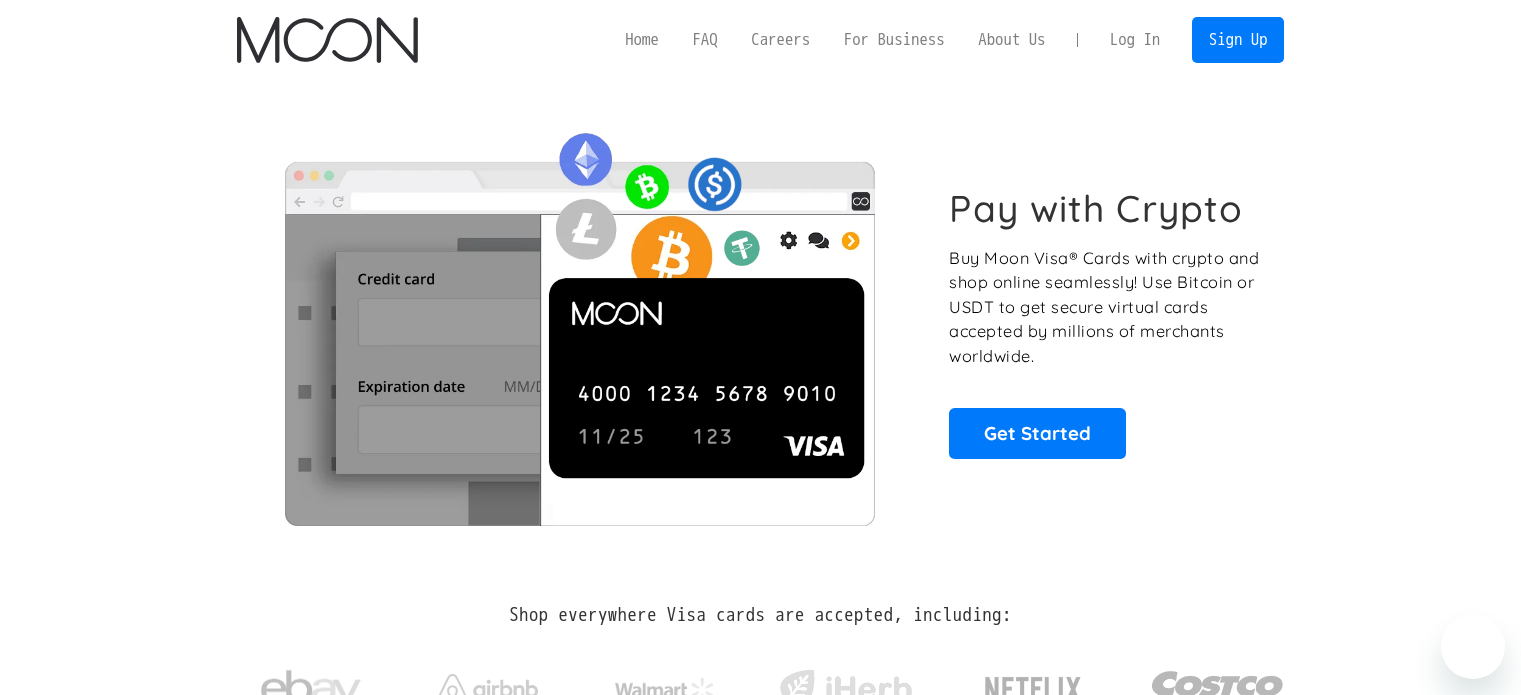 scroll, scrollTop: 0, scrollLeft: 0, axis: both 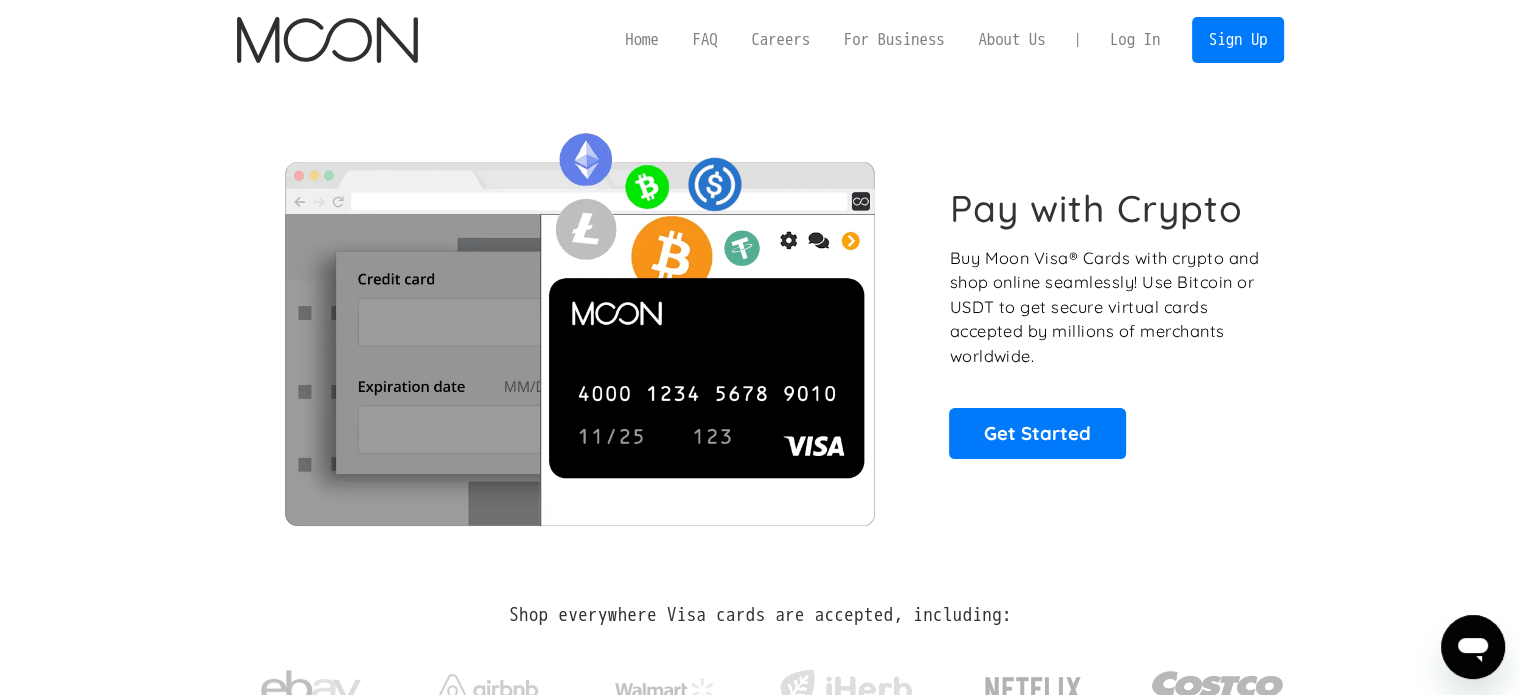 click on "Log In" at bounding box center (1135, 40) 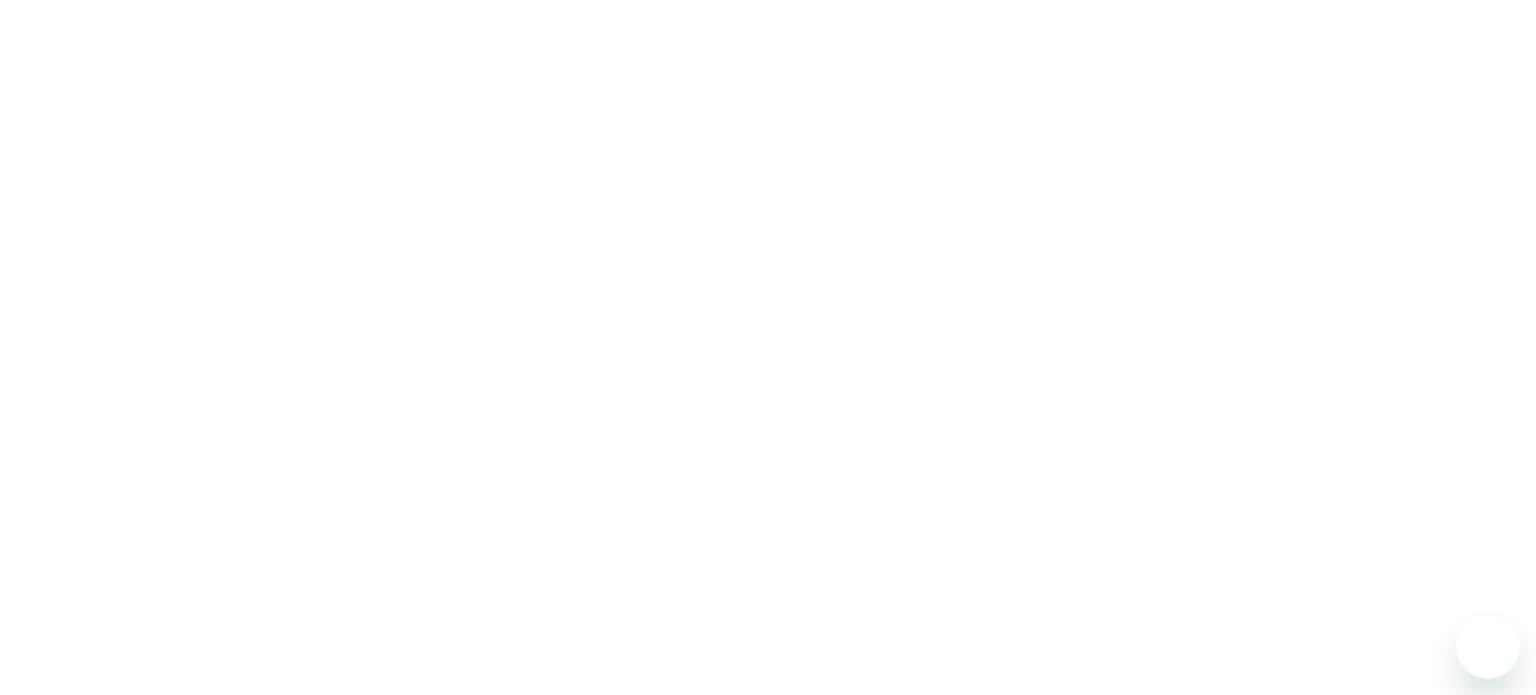 scroll, scrollTop: 0, scrollLeft: 0, axis: both 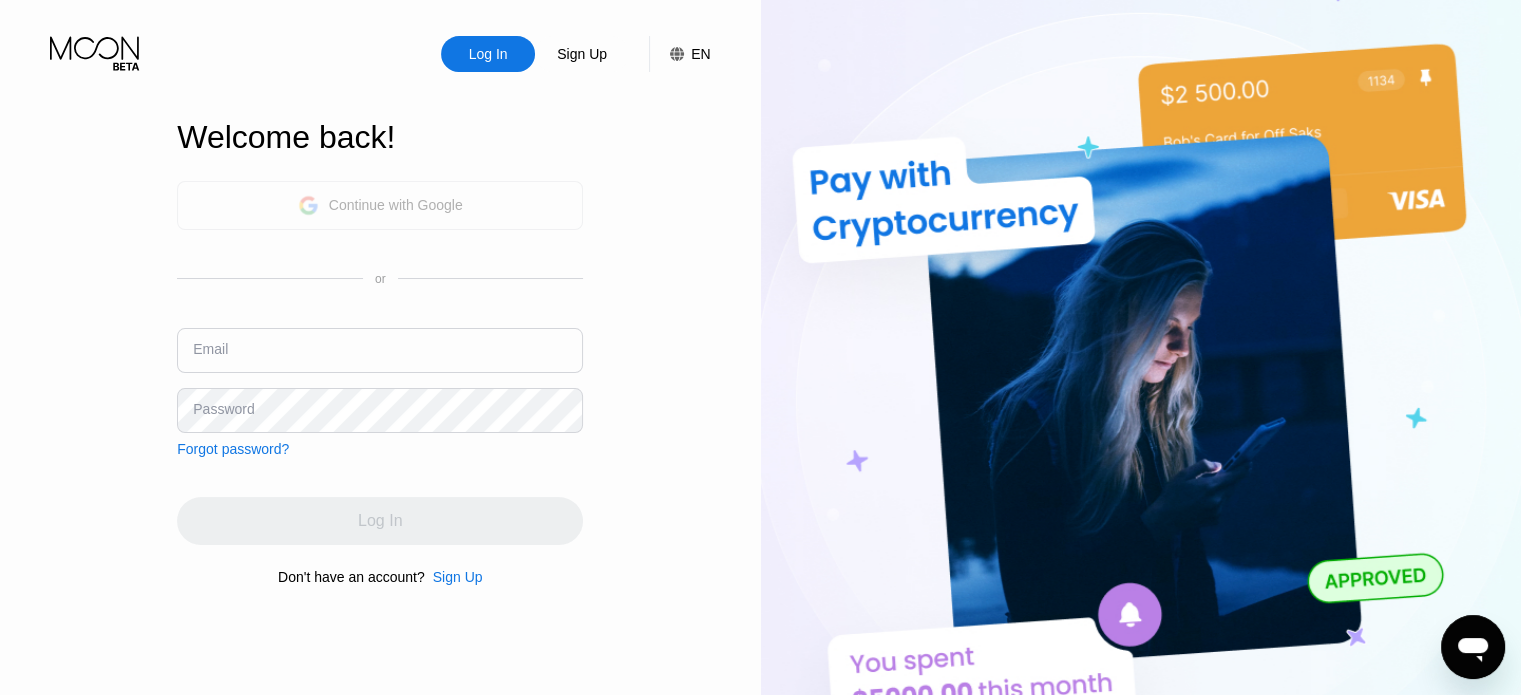 click on "Continue with Google" at bounding box center (396, 205) 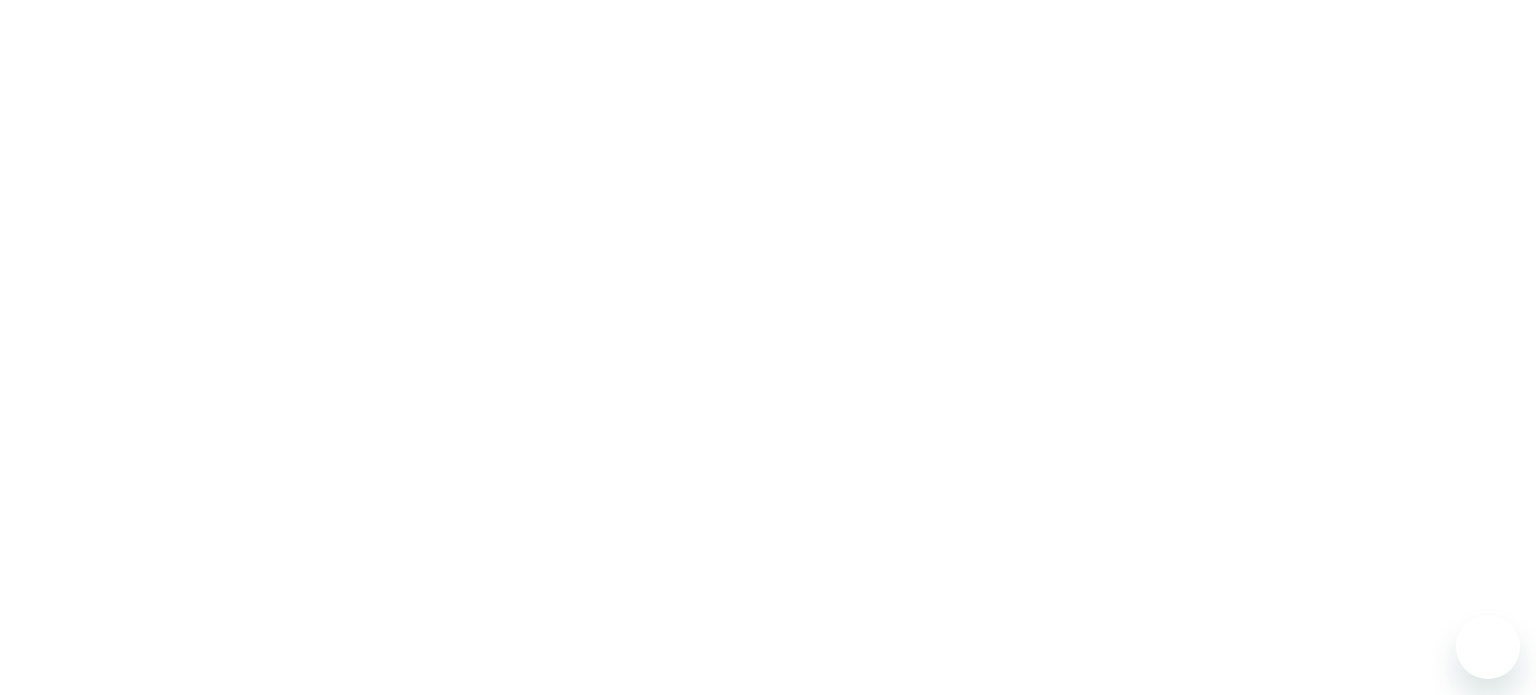 scroll, scrollTop: 0, scrollLeft: 0, axis: both 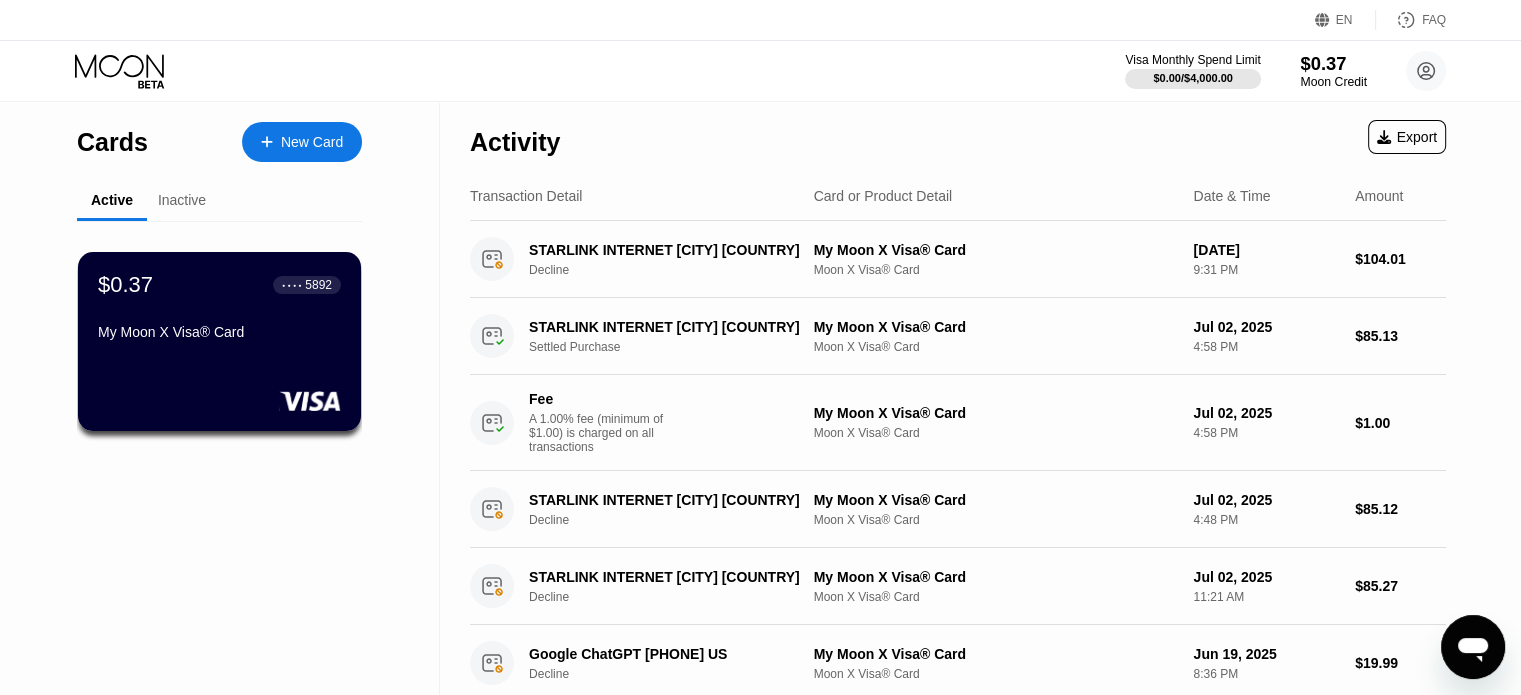 click on "$0.37" at bounding box center (1333, 63) 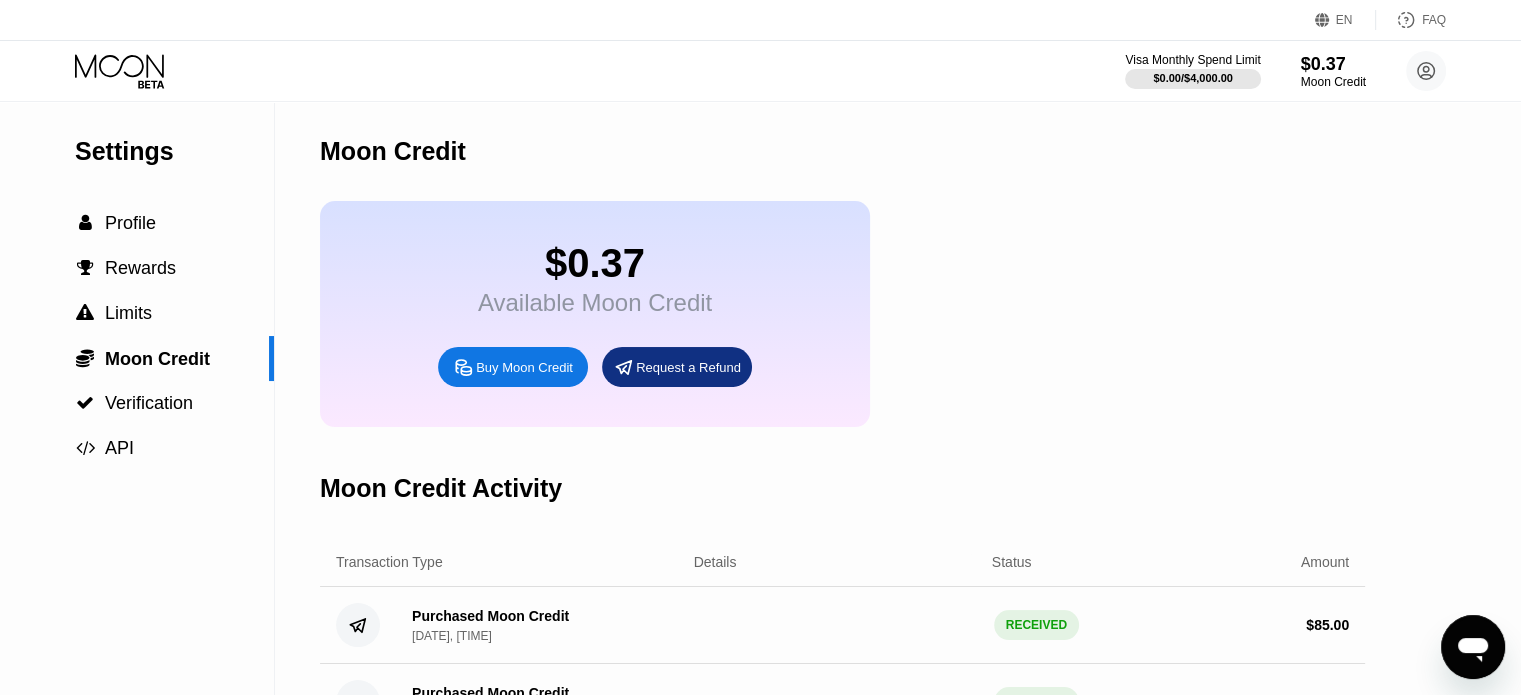 click on "Buy Moon Credit" at bounding box center [524, 367] 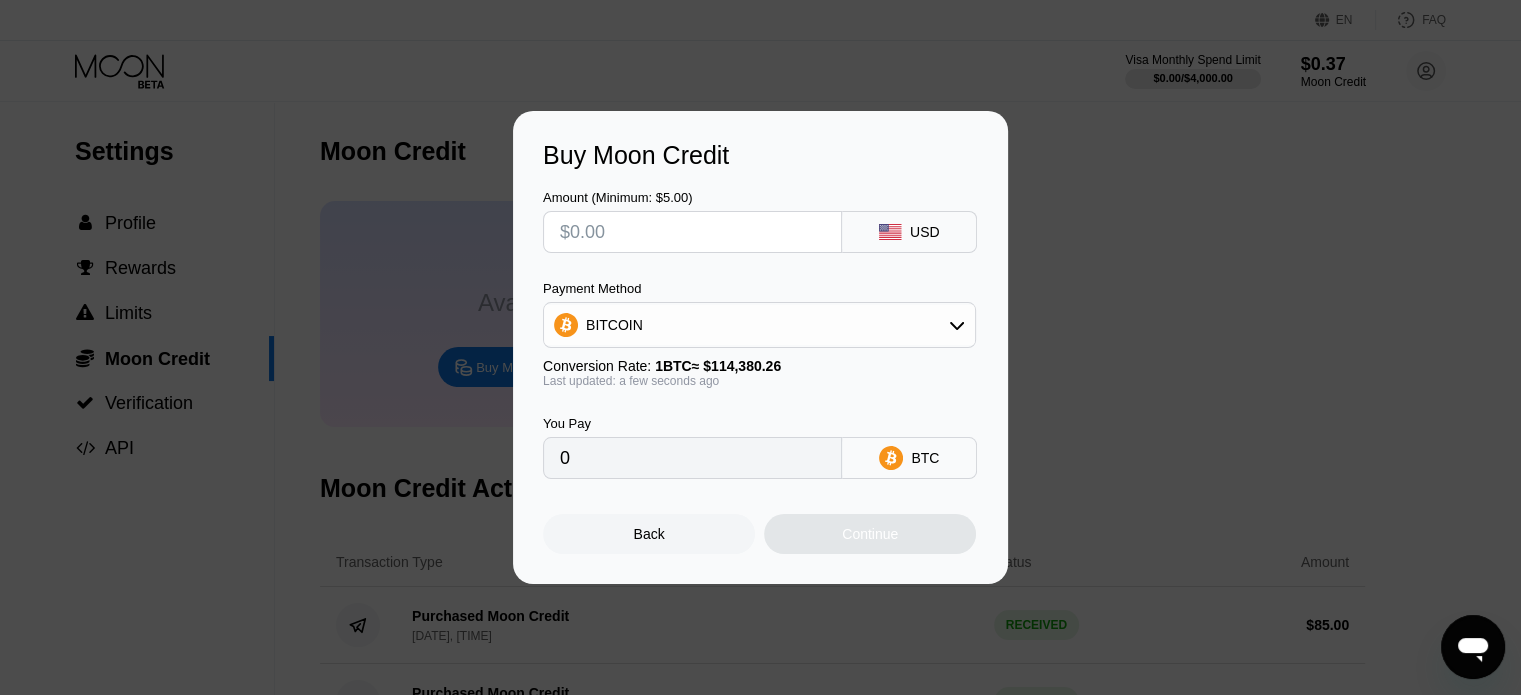 click at bounding box center [692, 232] 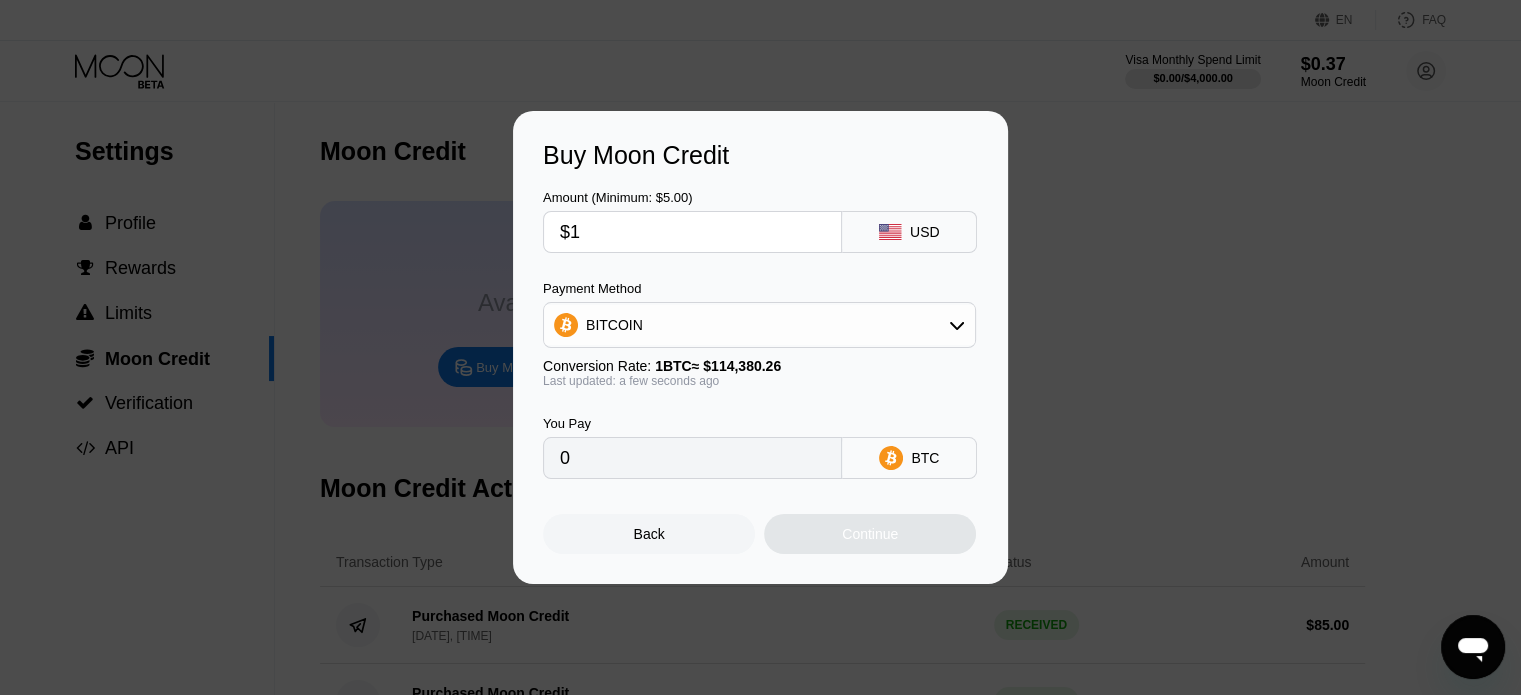 type on "0.00000875" 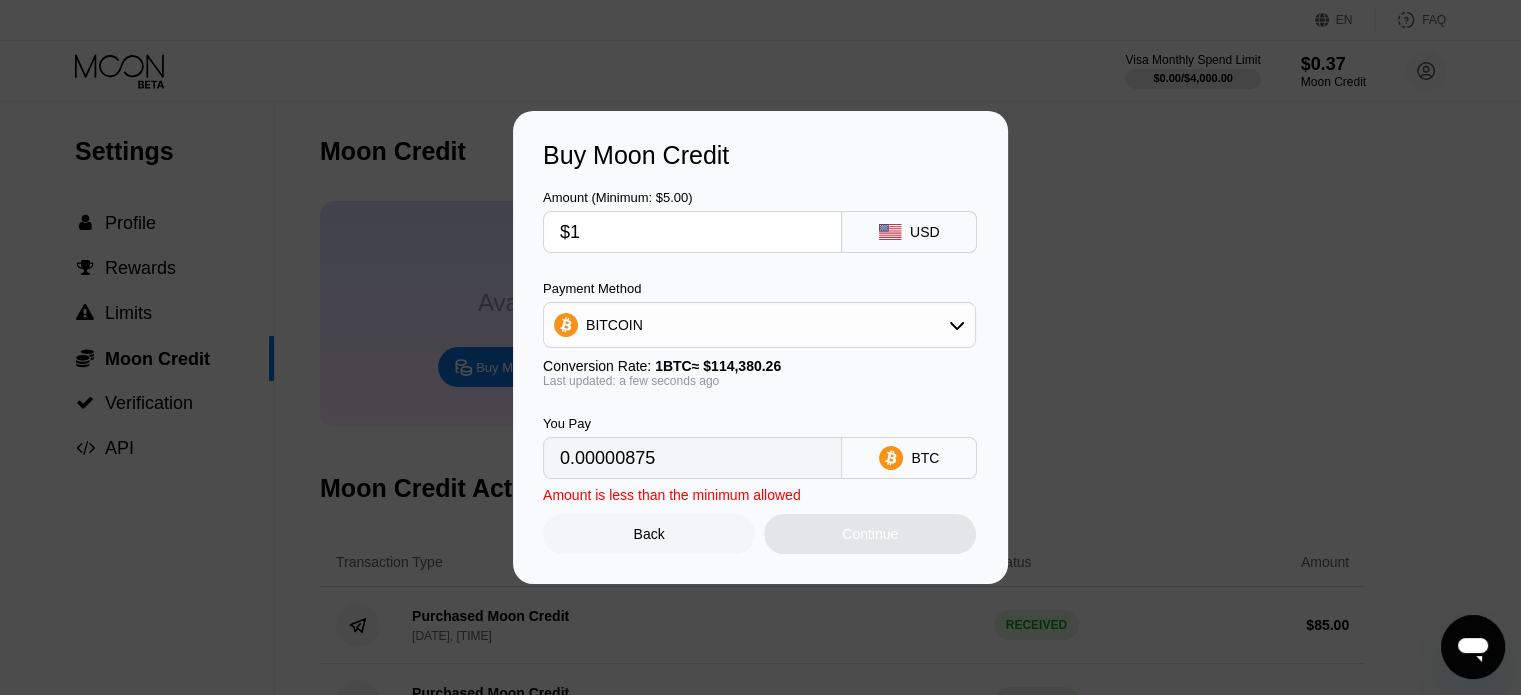 type on "$10" 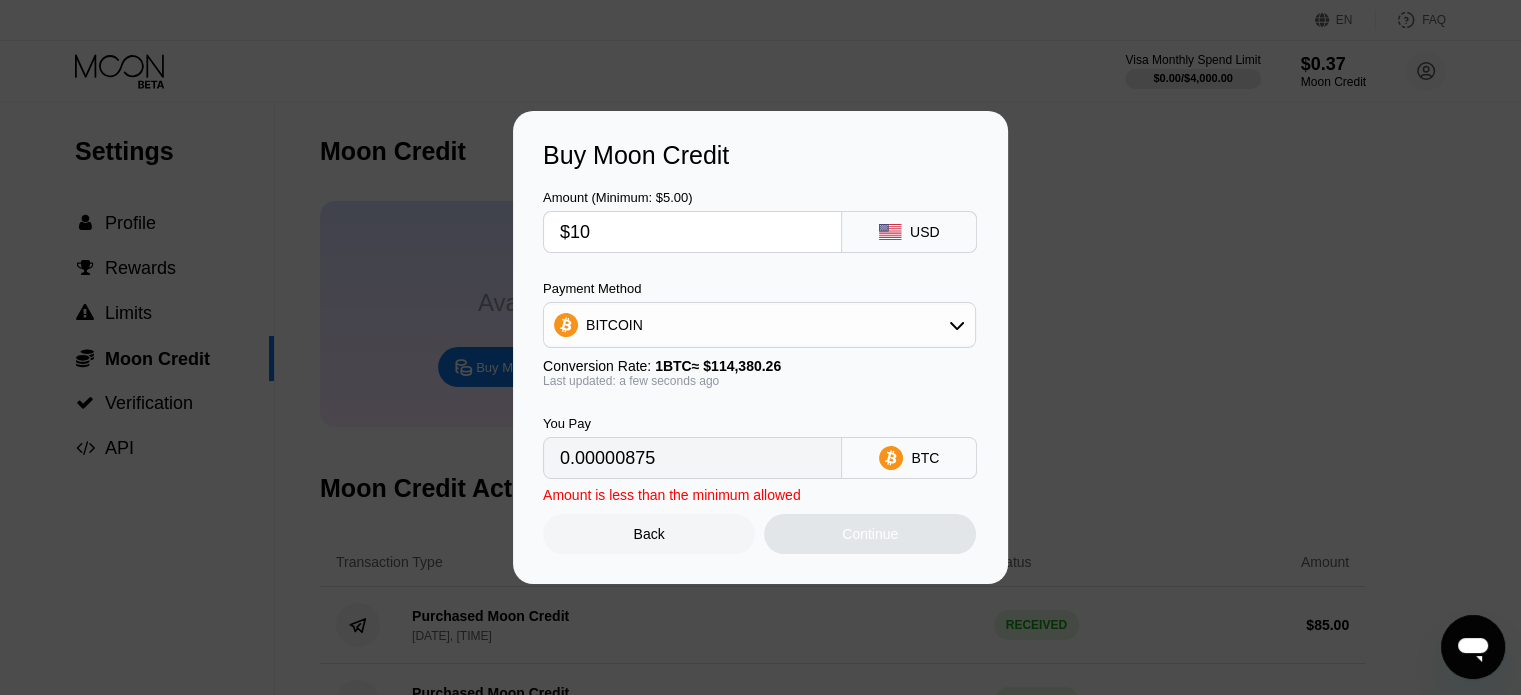 type on "0.00008743" 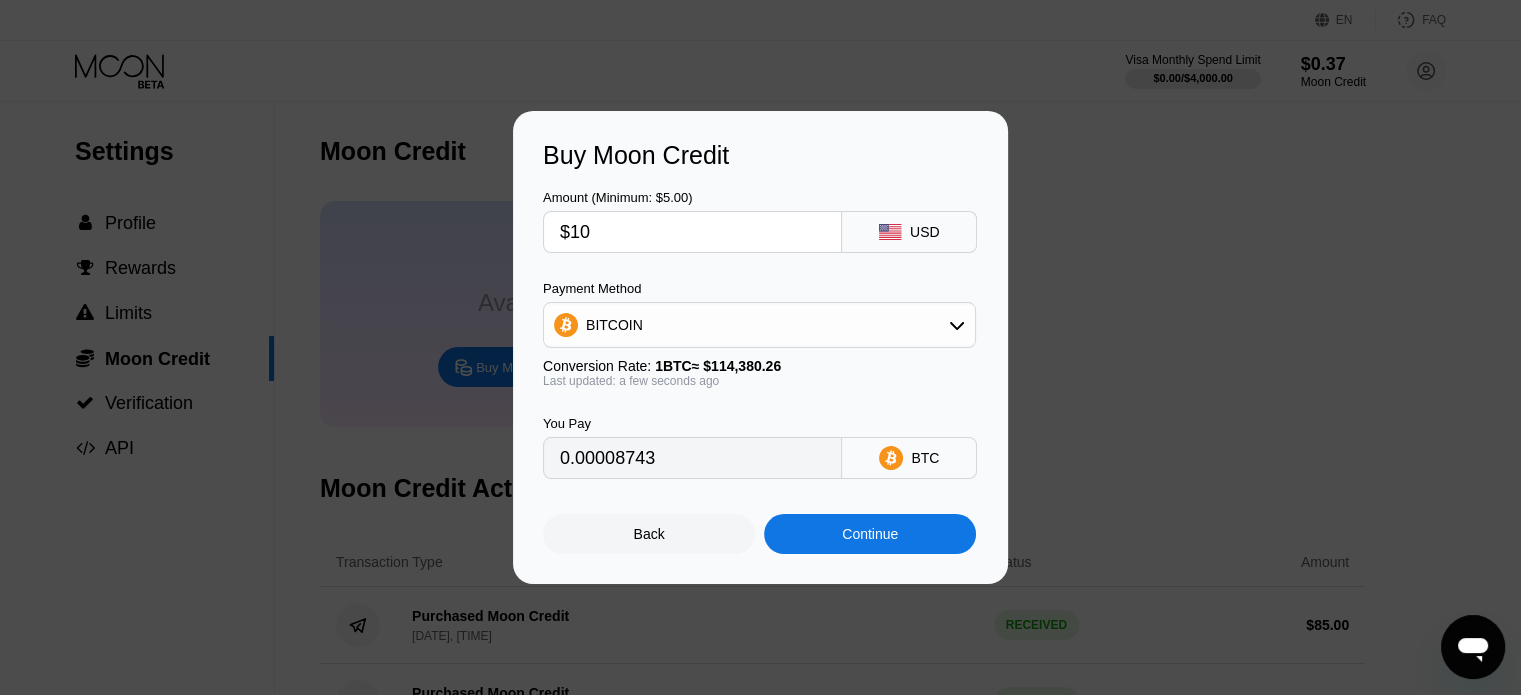 type on "$106" 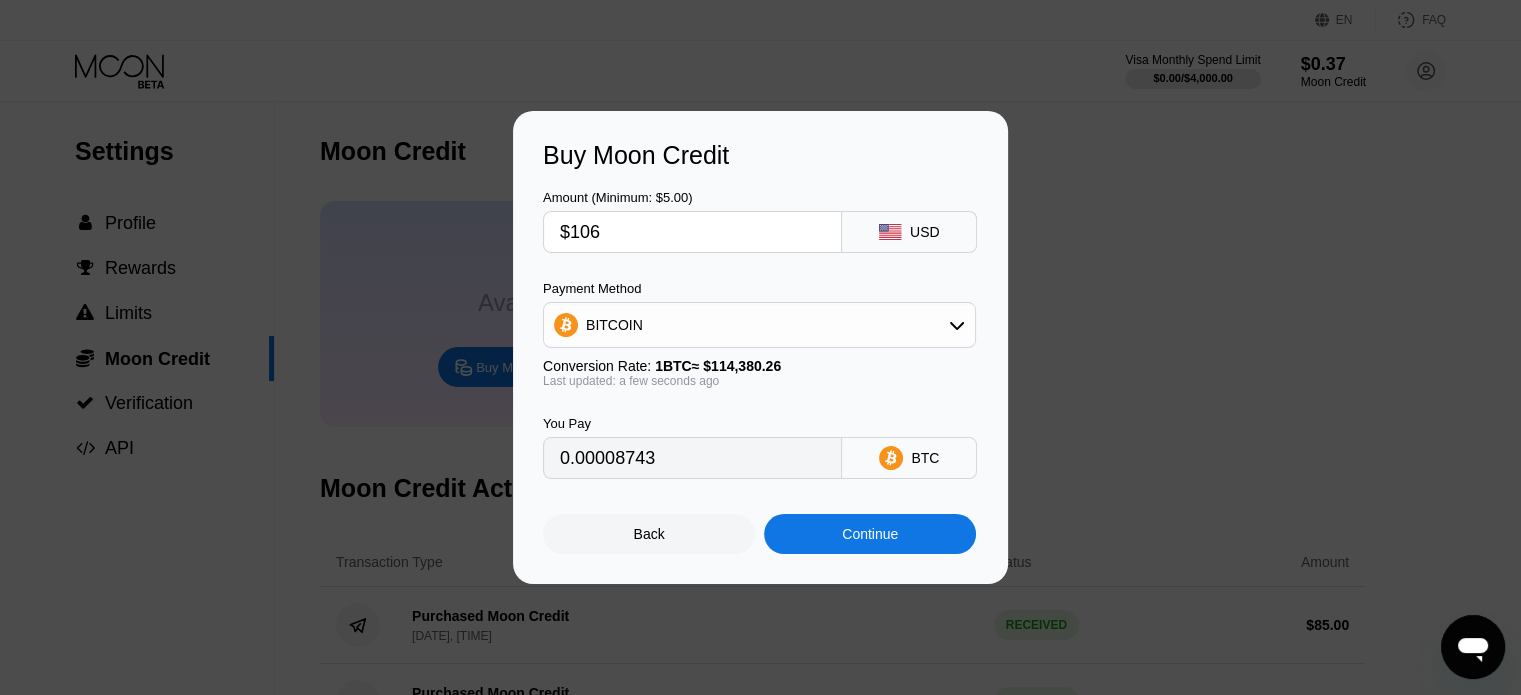 type on "0.00092674" 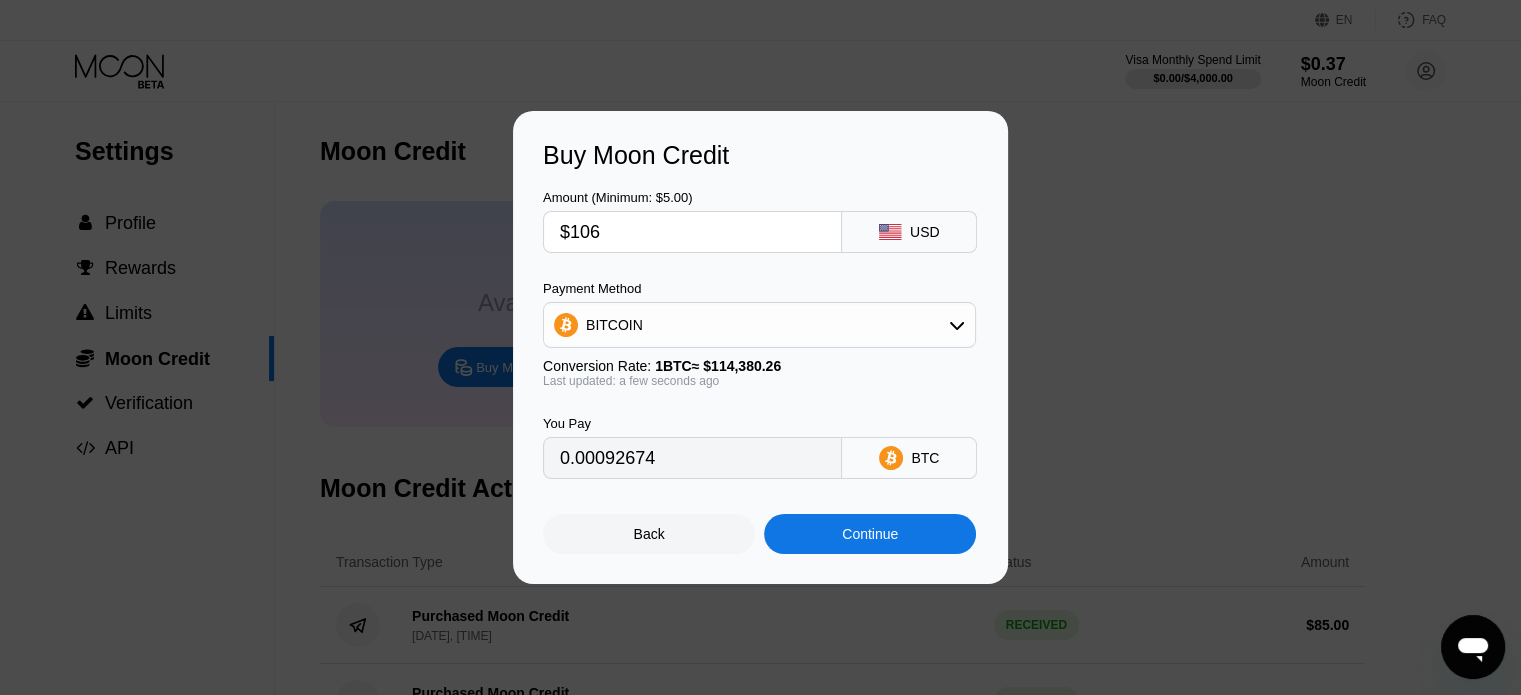type on "$106" 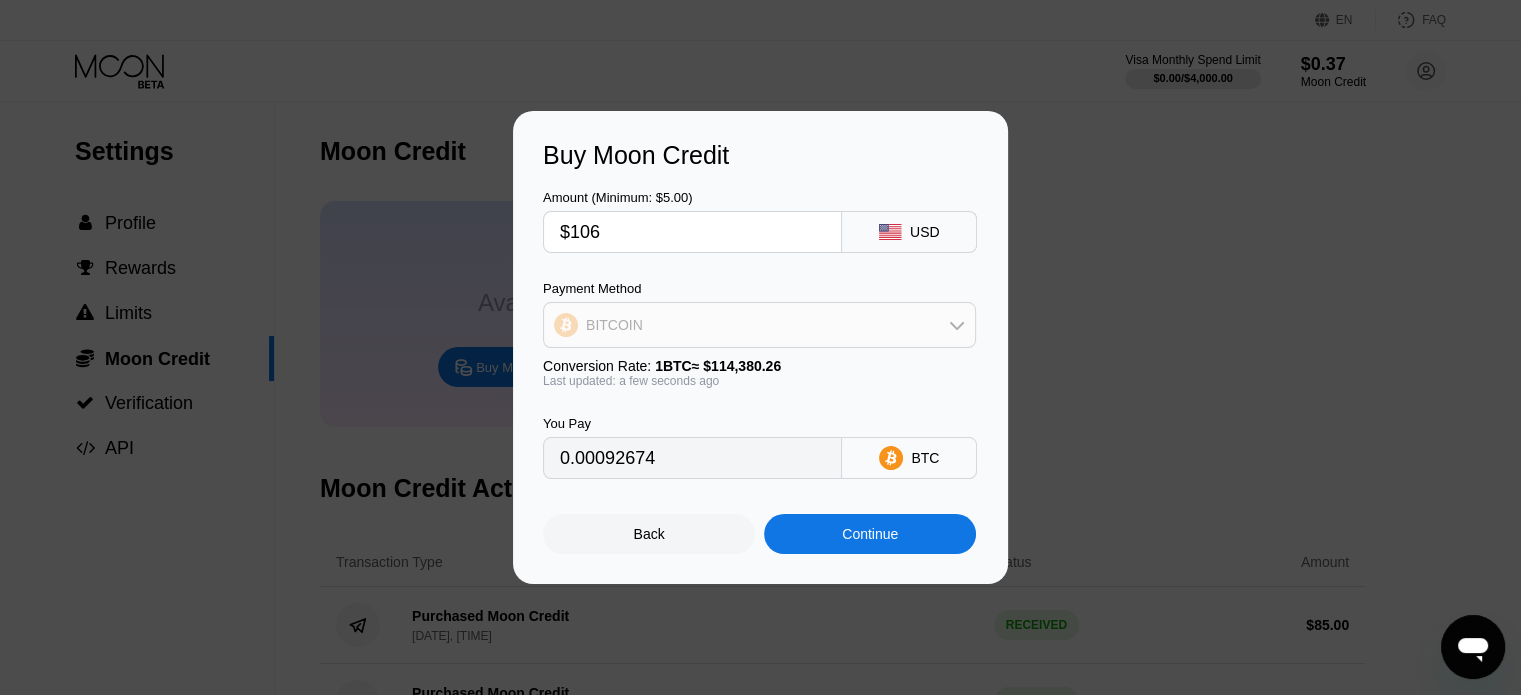 click 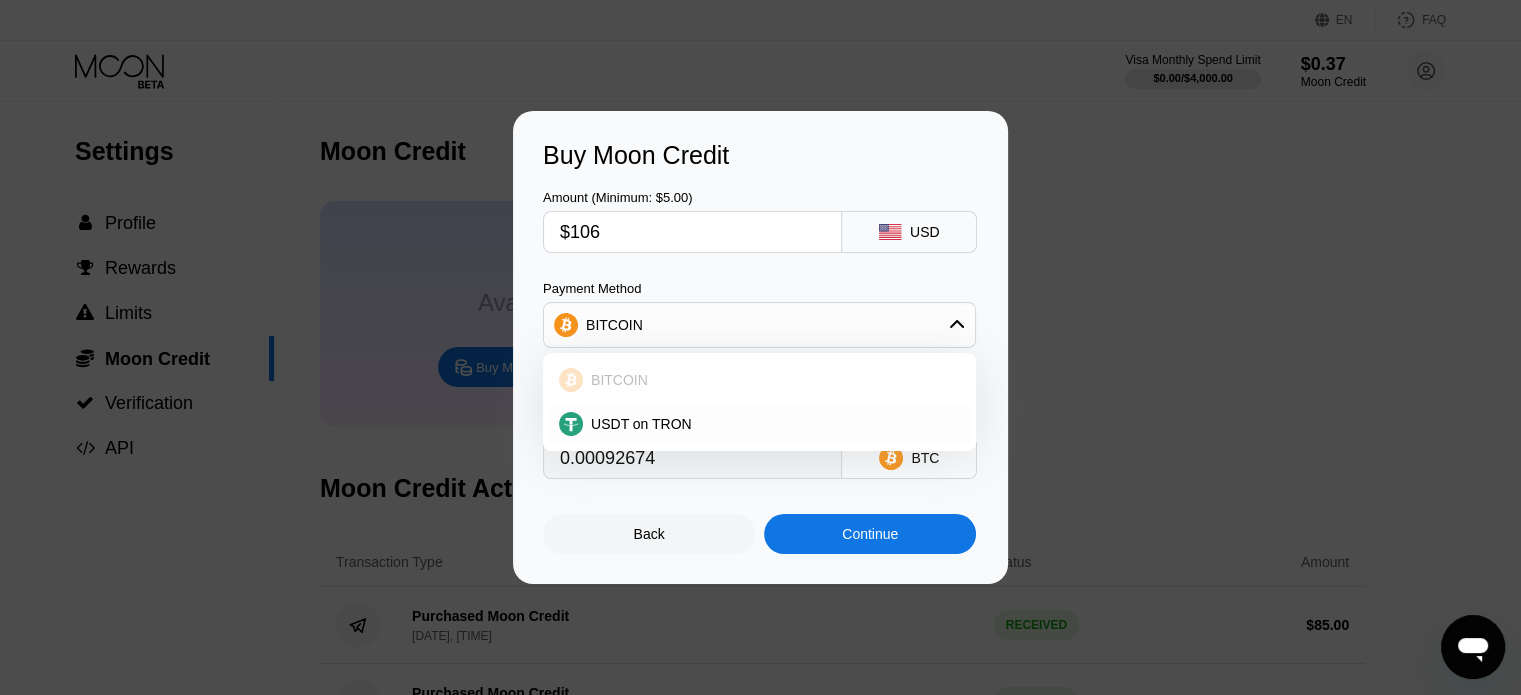 click on "BITCOIN" at bounding box center (619, 380) 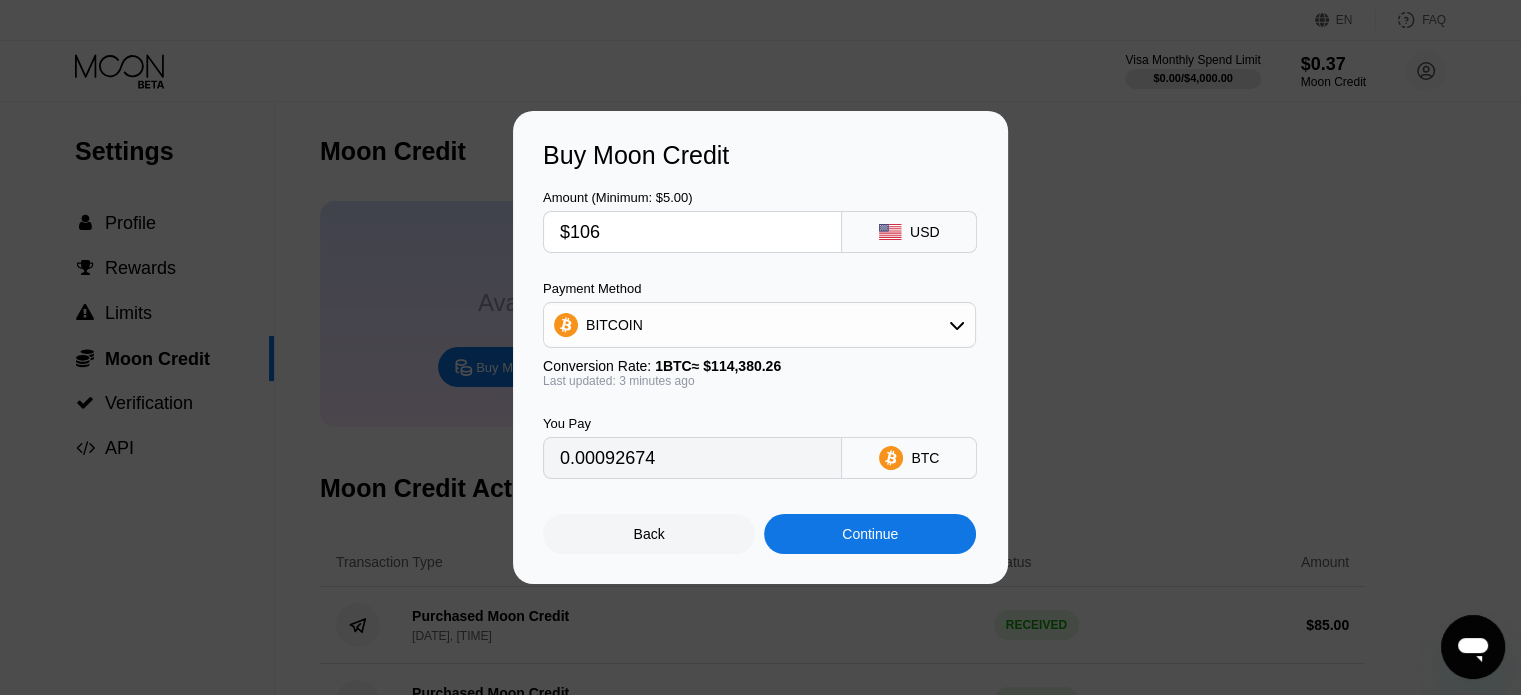 type on "0.00092762" 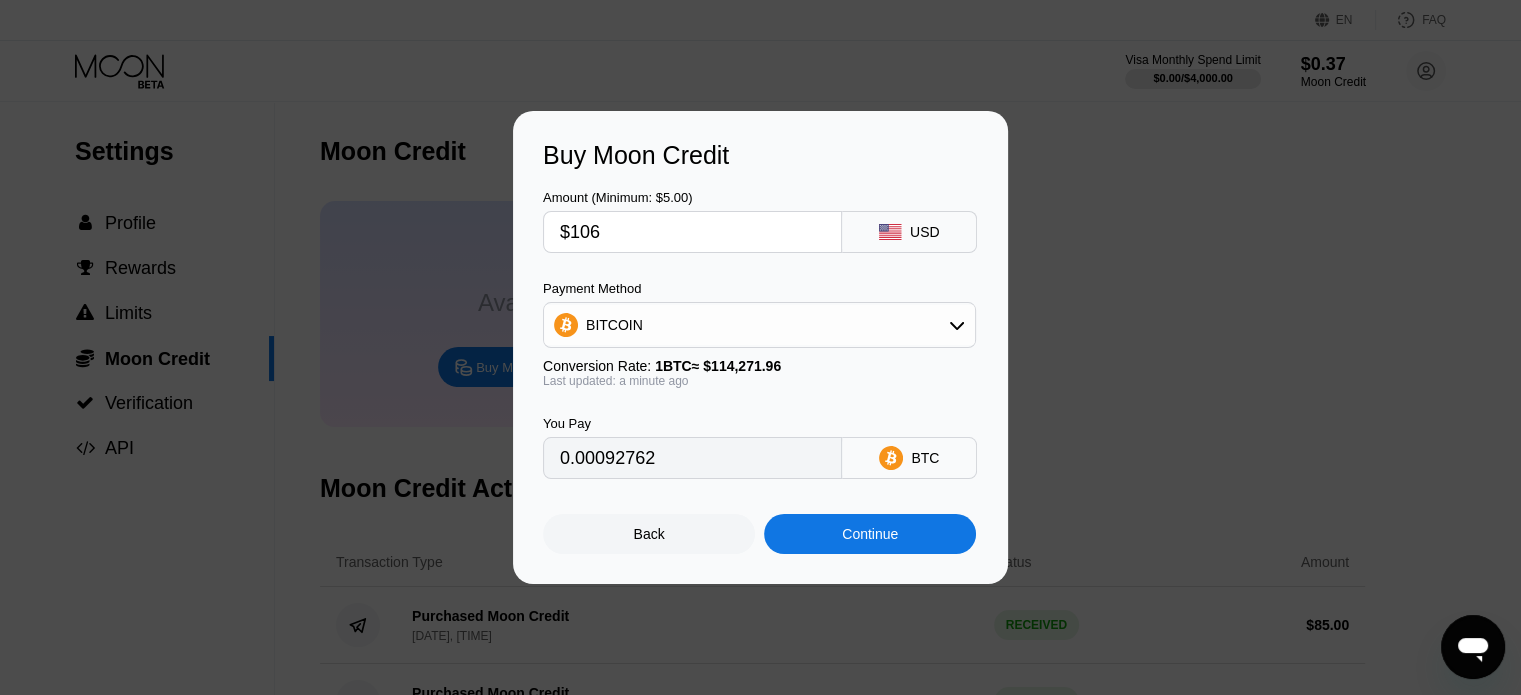 click on "$106" at bounding box center (692, 232) 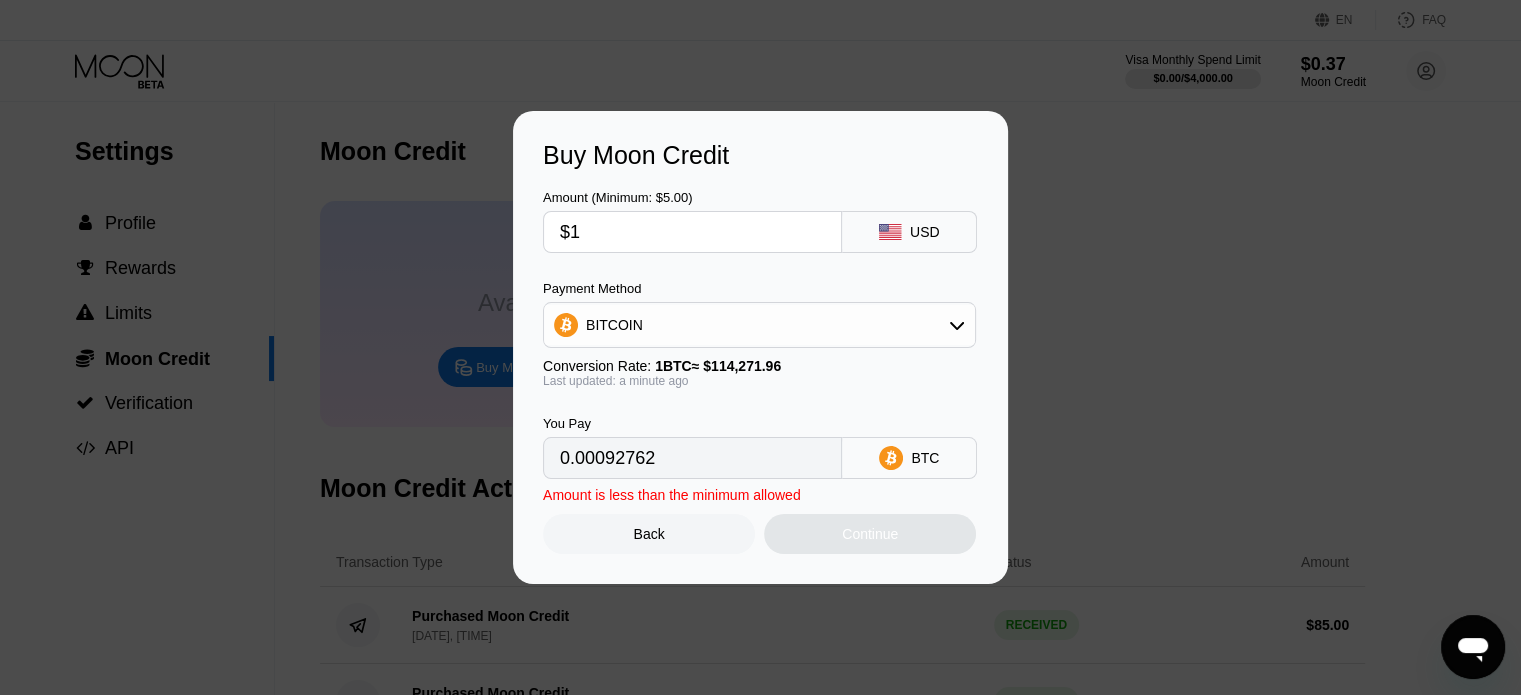 type on "0.00000876" 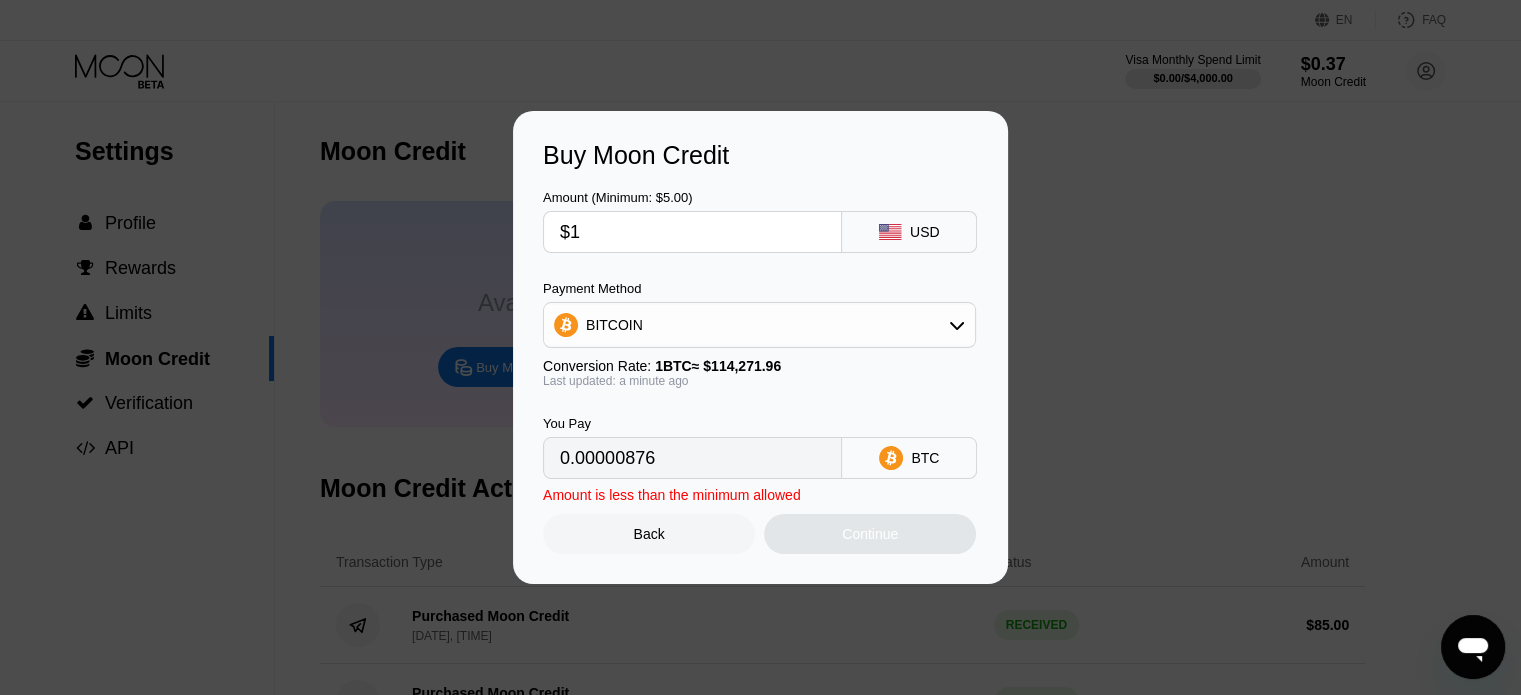 type on "$10" 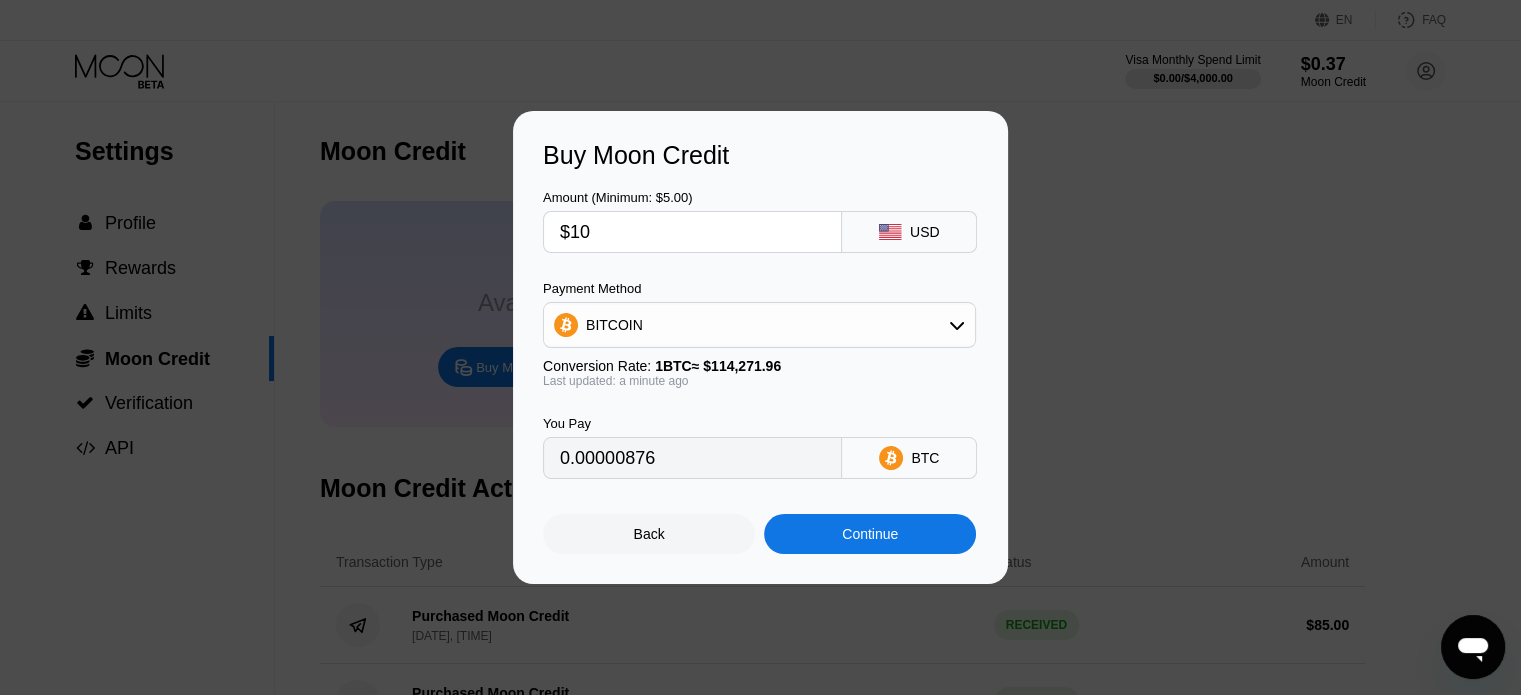 type on "0.00008752" 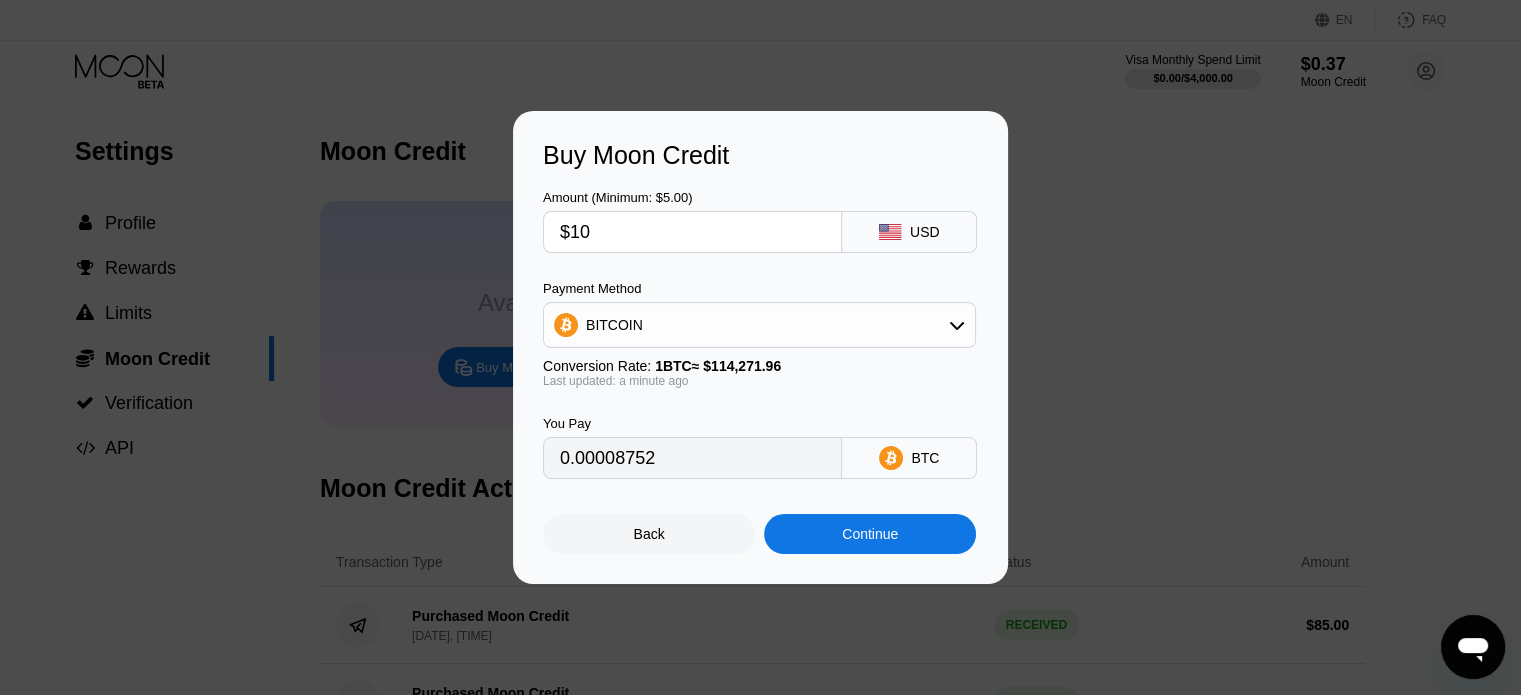 type on "$106" 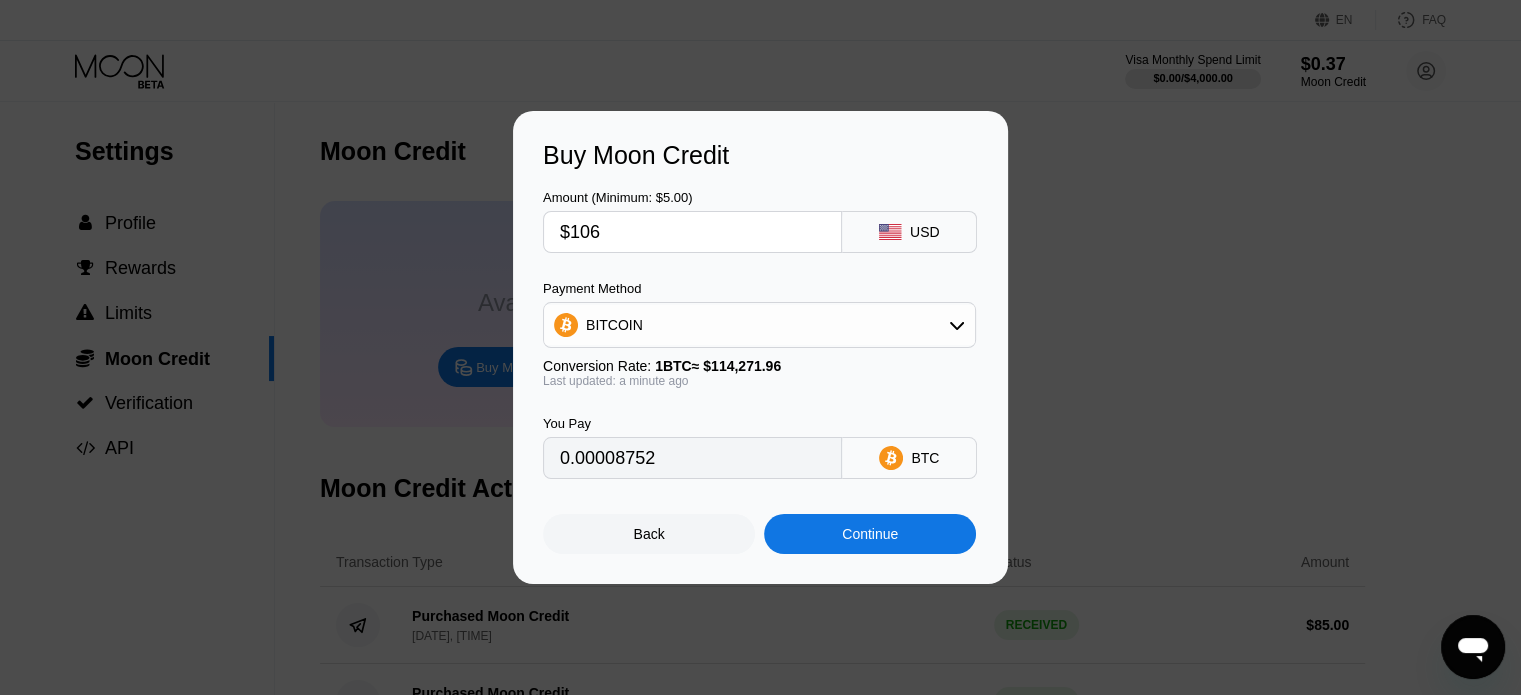 type on "0.00092762" 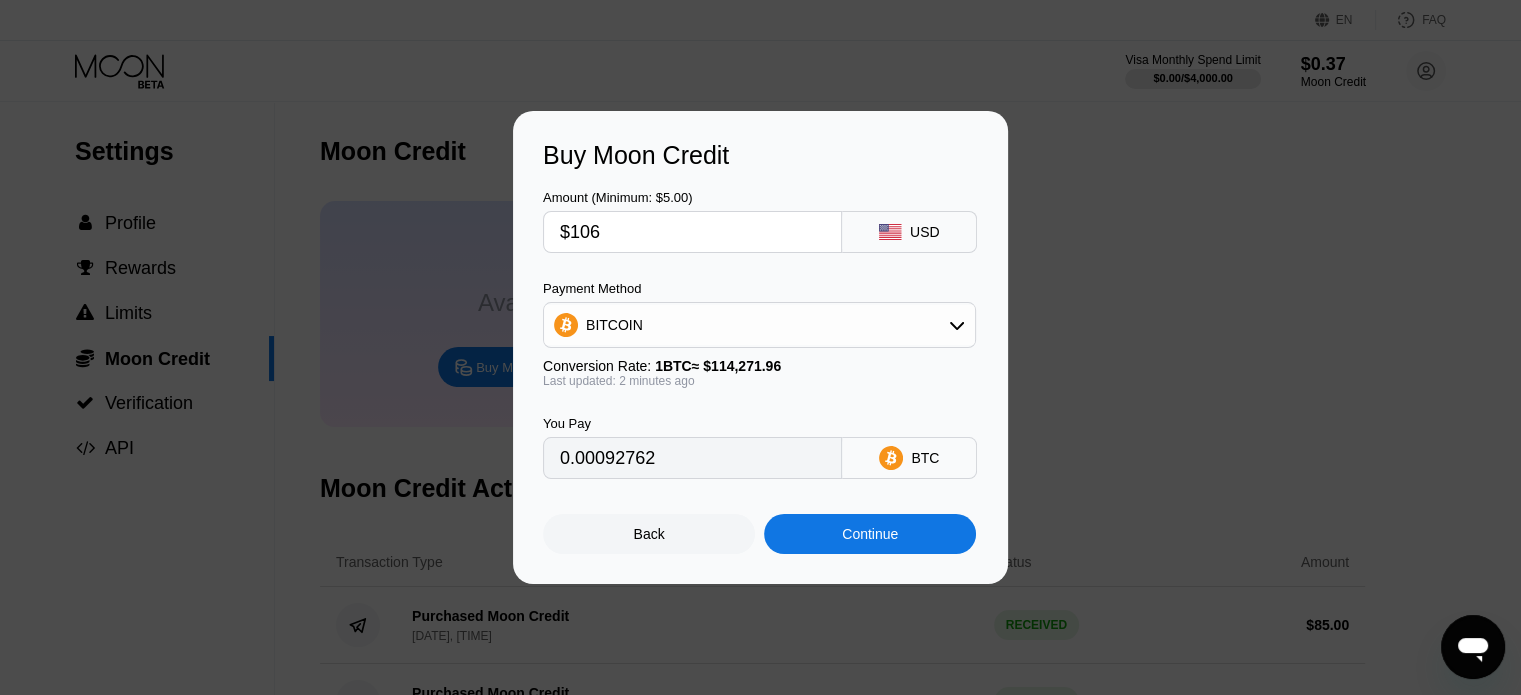 click on "Continue" at bounding box center [870, 534] 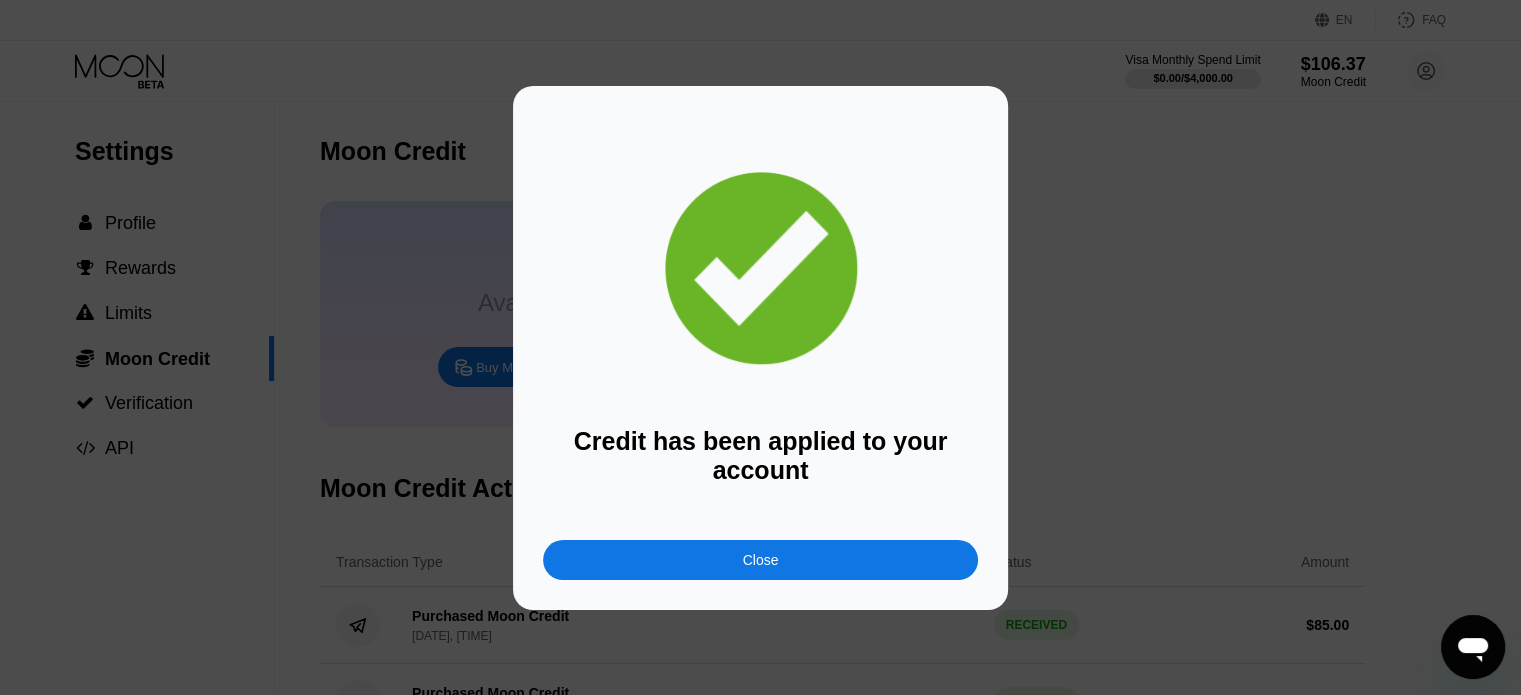click on "Close" at bounding box center [760, 560] 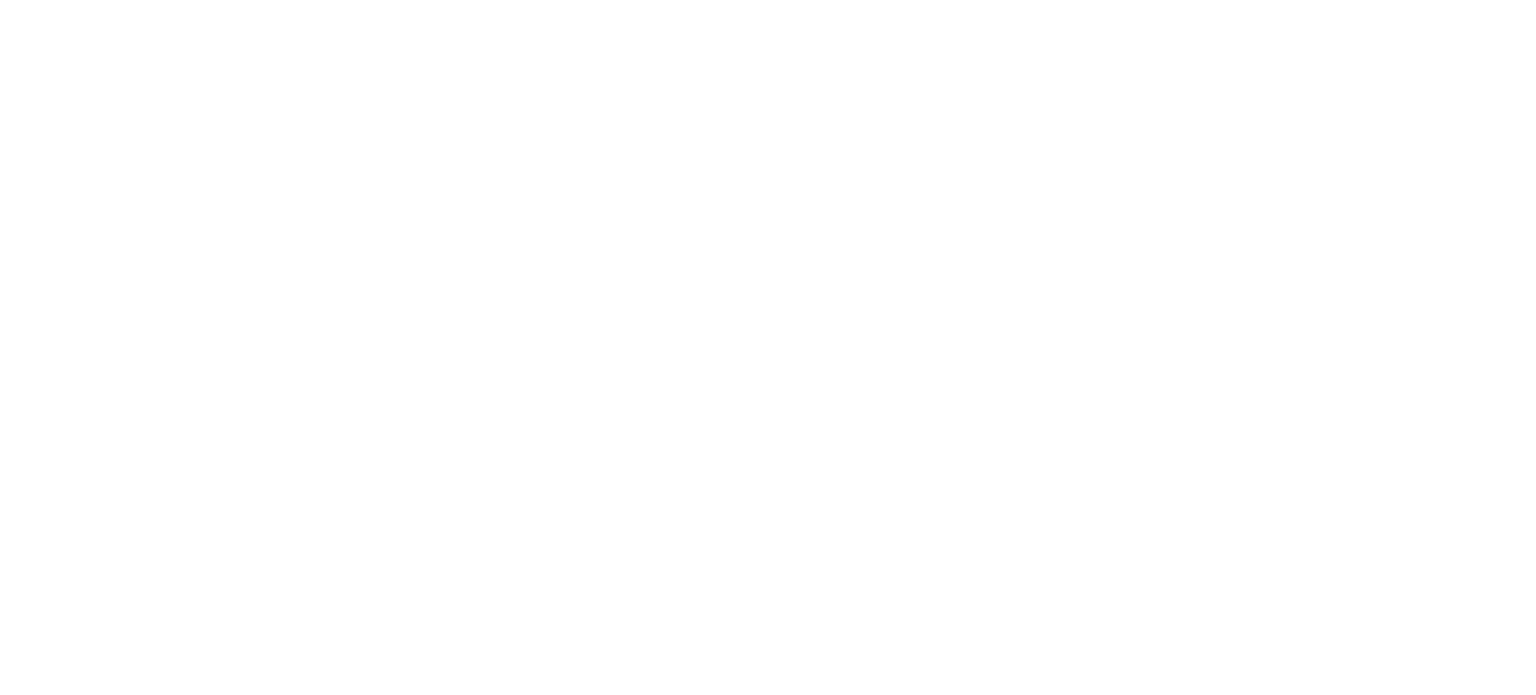 scroll, scrollTop: 0, scrollLeft: 0, axis: both 